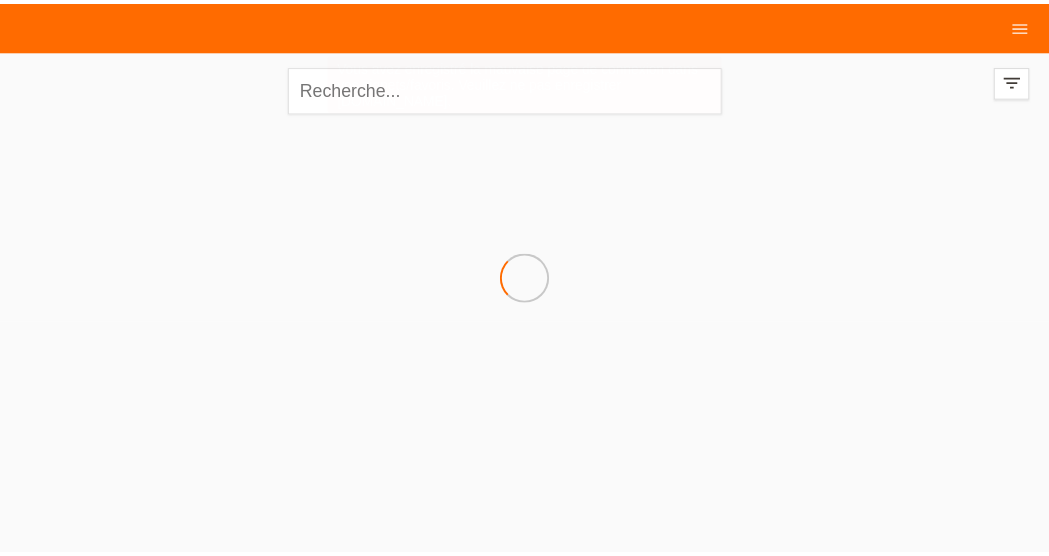 scroll, scrollTop: 0, scrollLeft: 0, axis: both 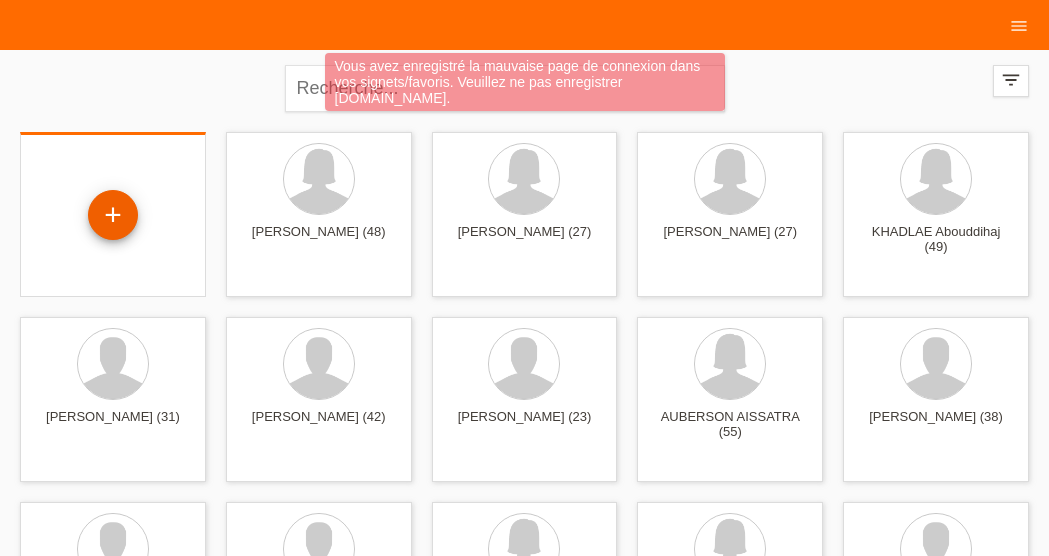 click on "+" at bounding box center (113, 215) 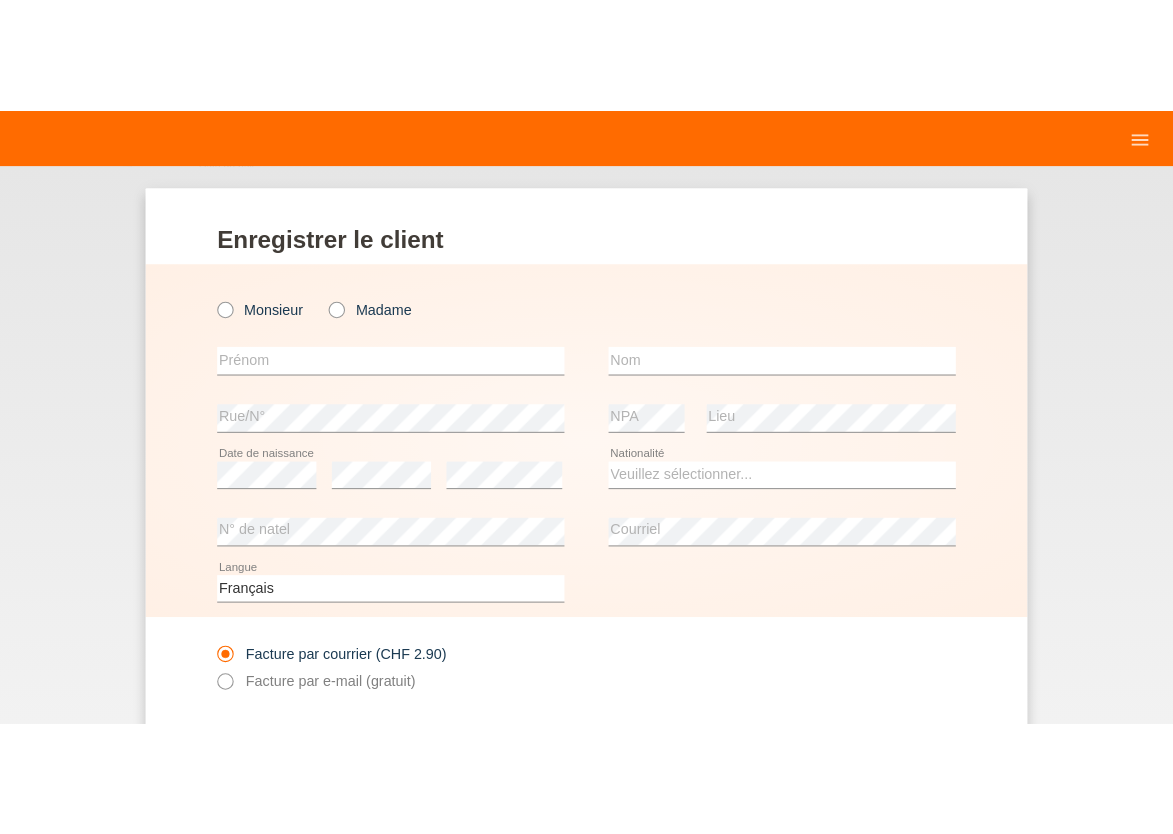 scroll, scrollTop: 0, scrollLeft: 0, axis: both 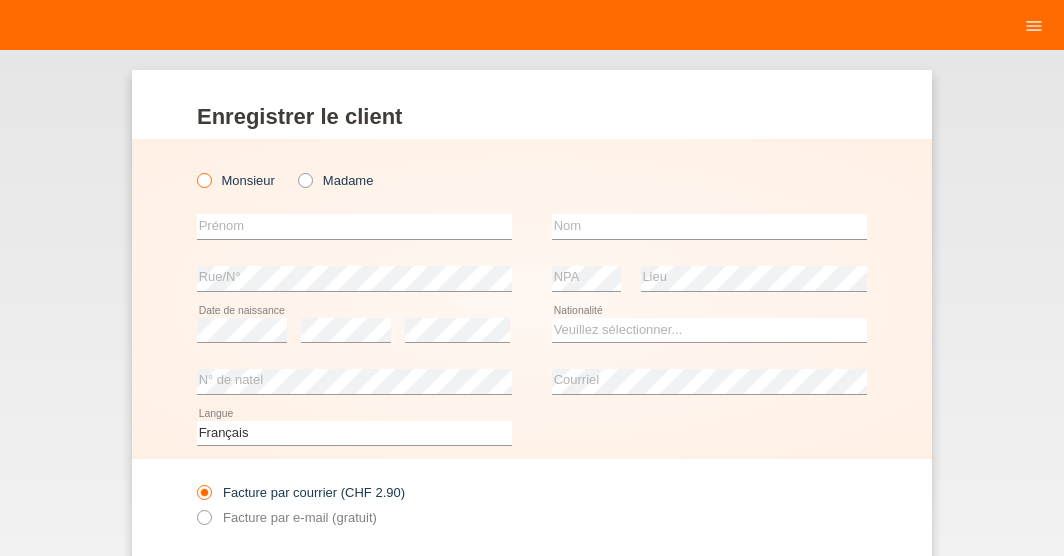 click at bounding box center [194, 170] 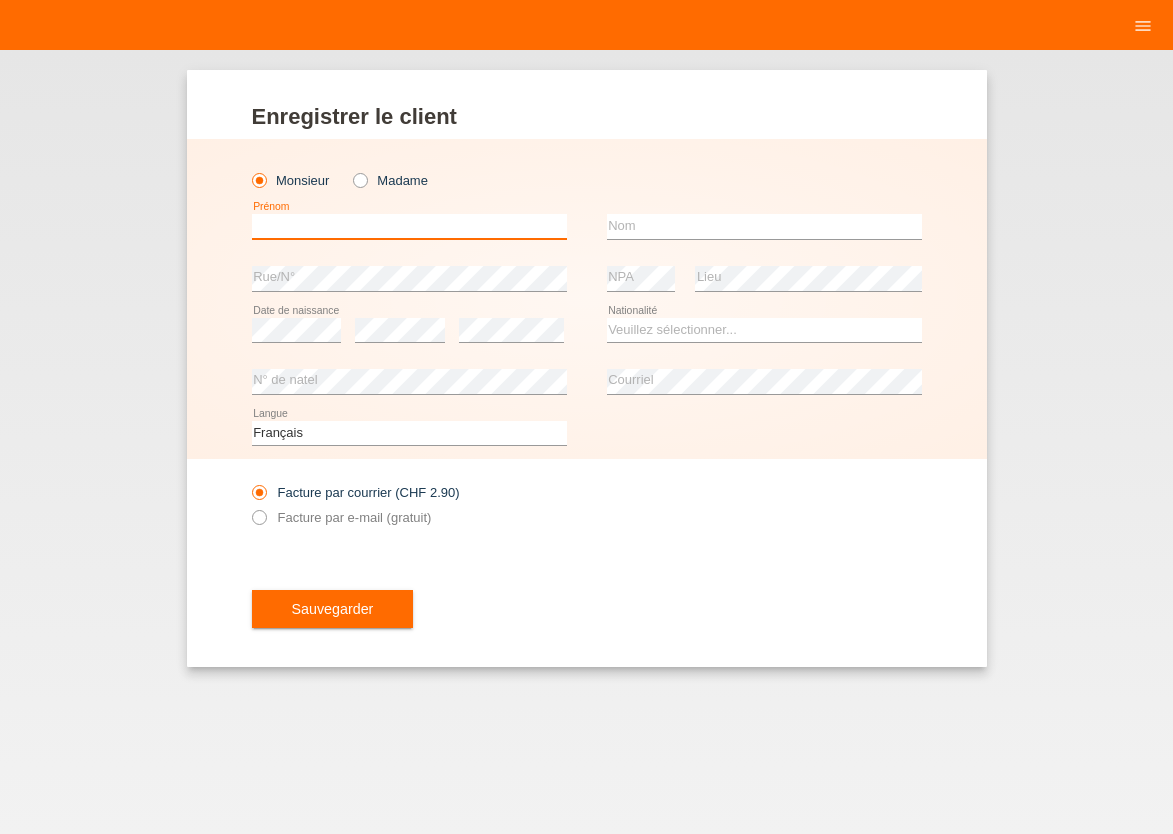 click at bounding box center (409, 226) 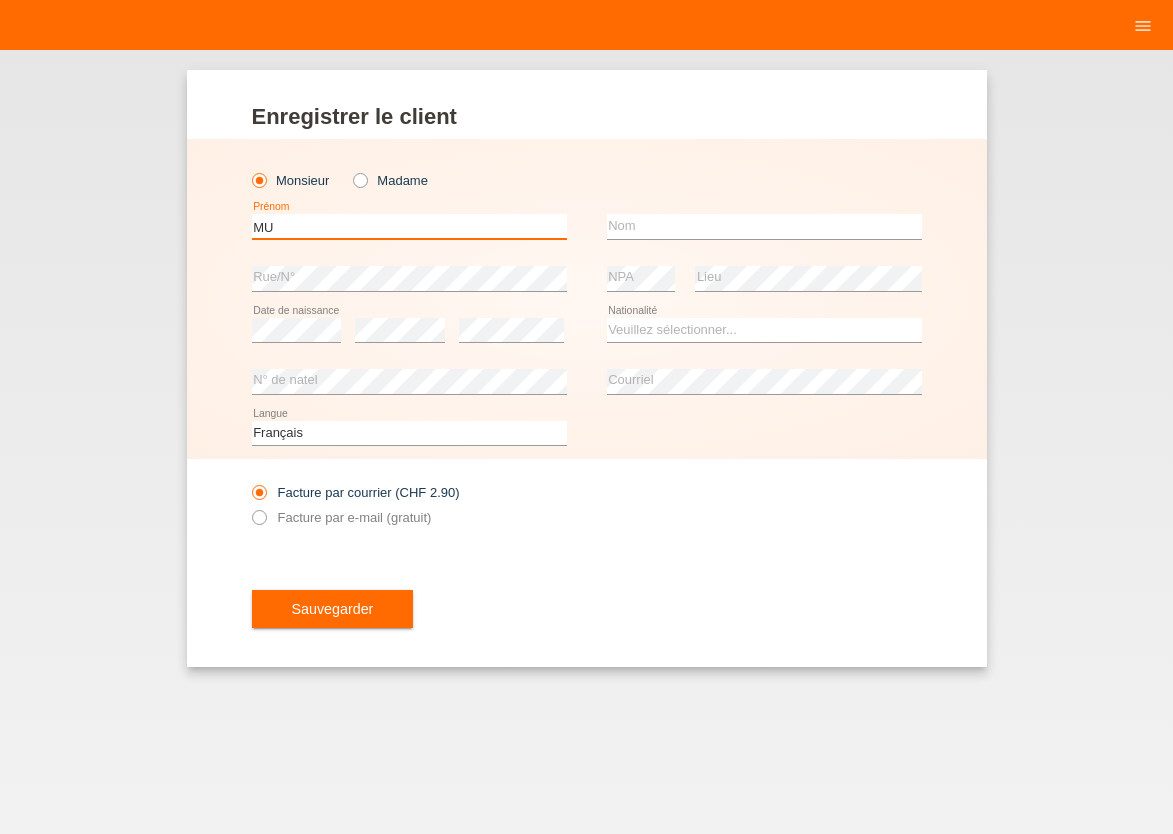 type on "M" 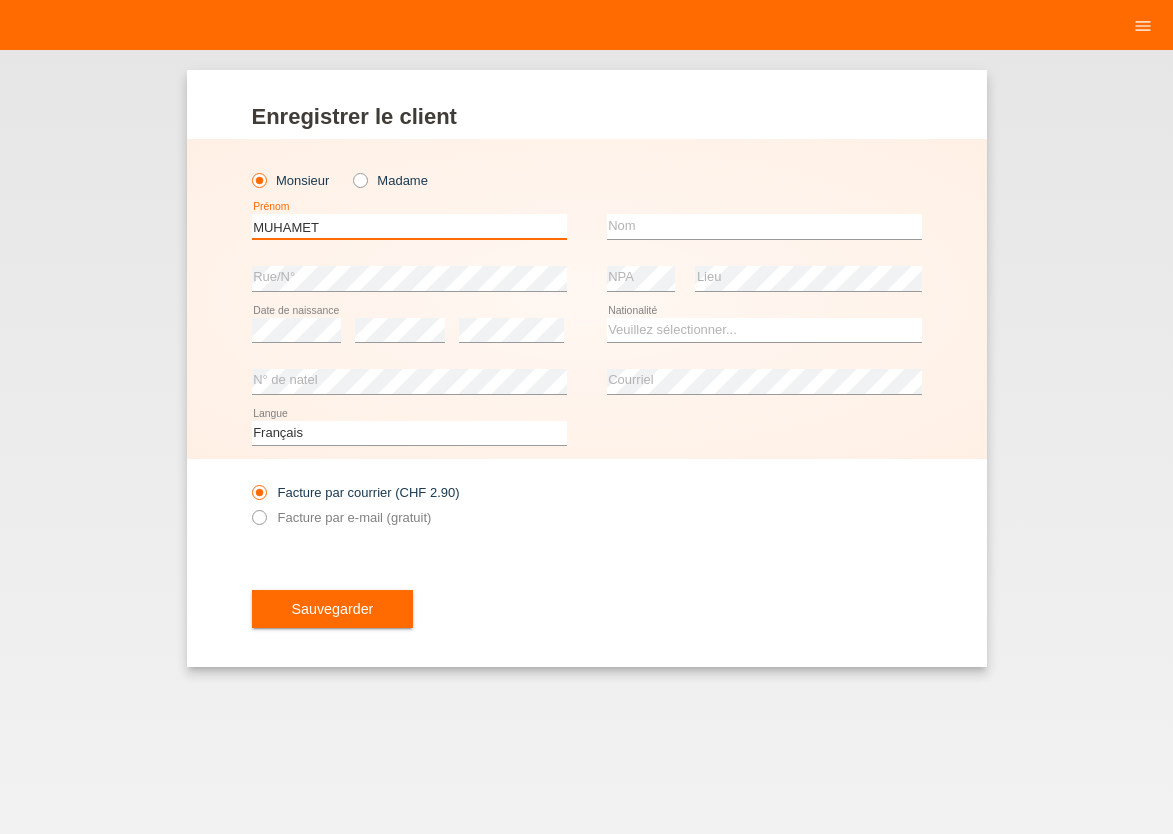 type on "MUHAMET" 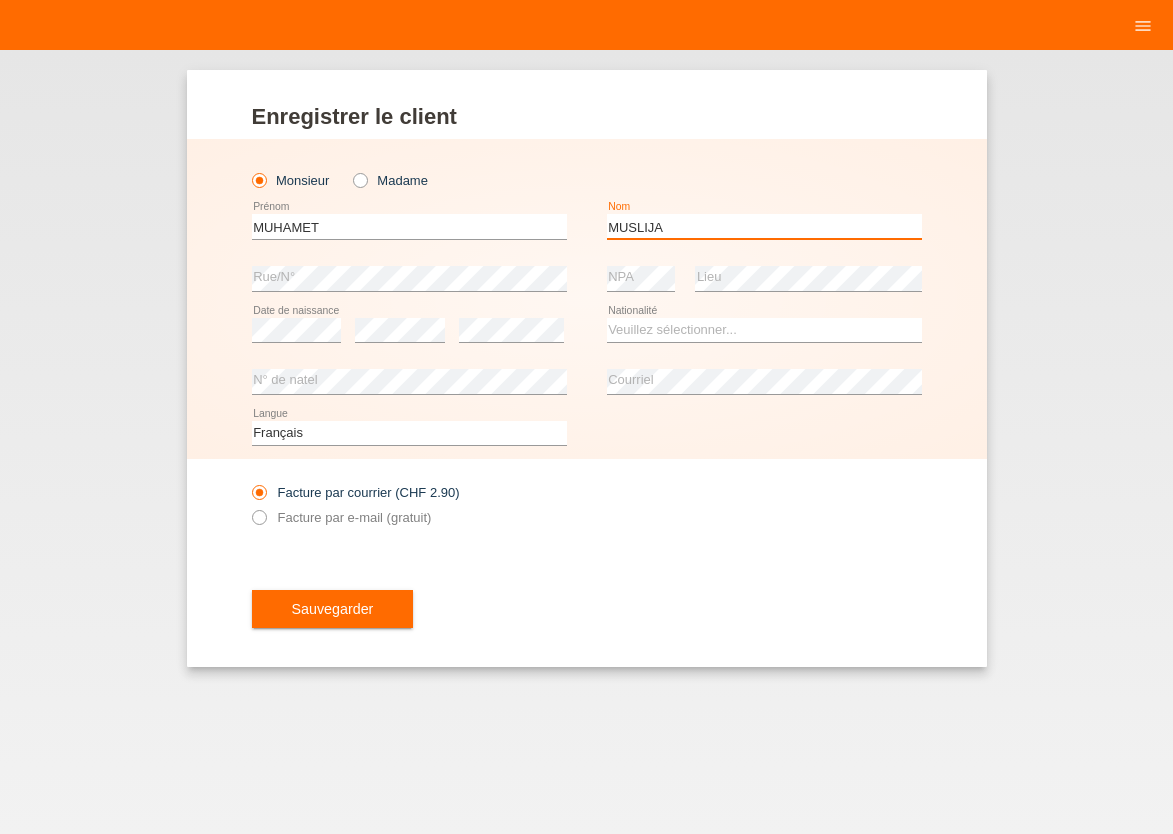 type on "MUSLIJA" 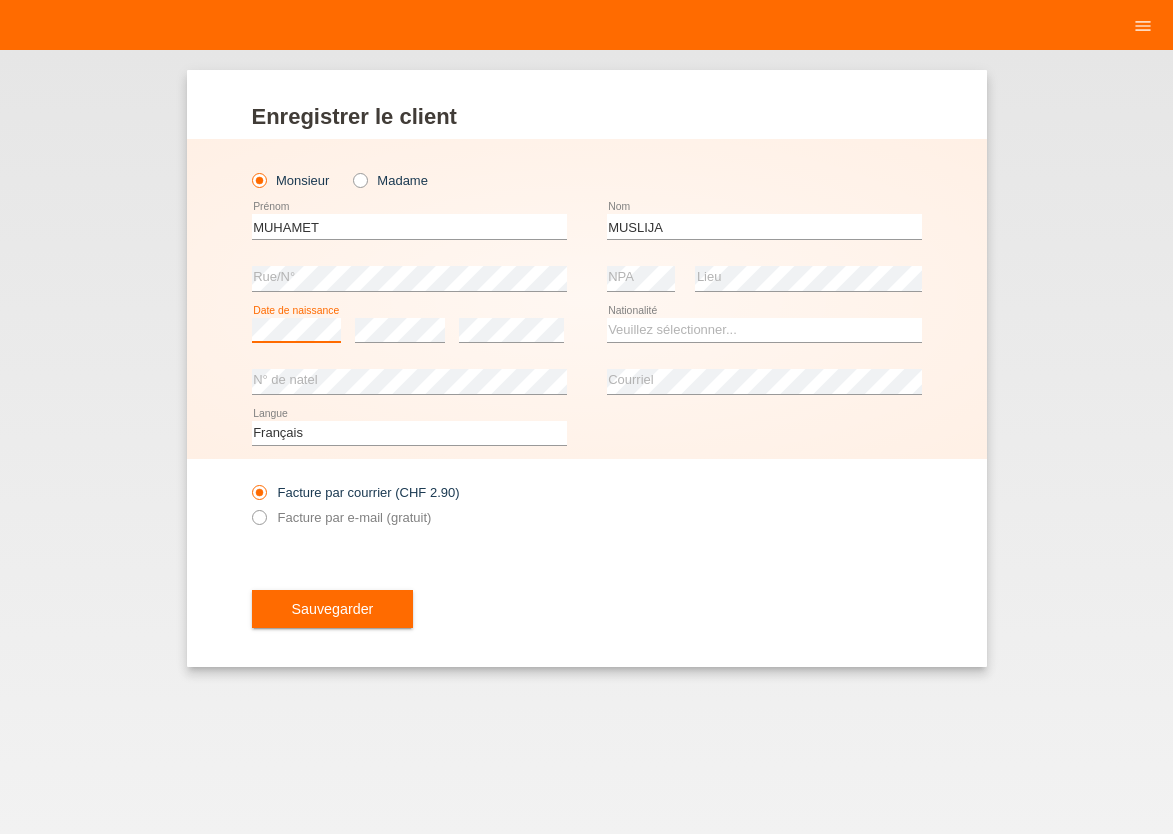 scroll, scrollTop: 0, scrollLeft: 0, axis: both 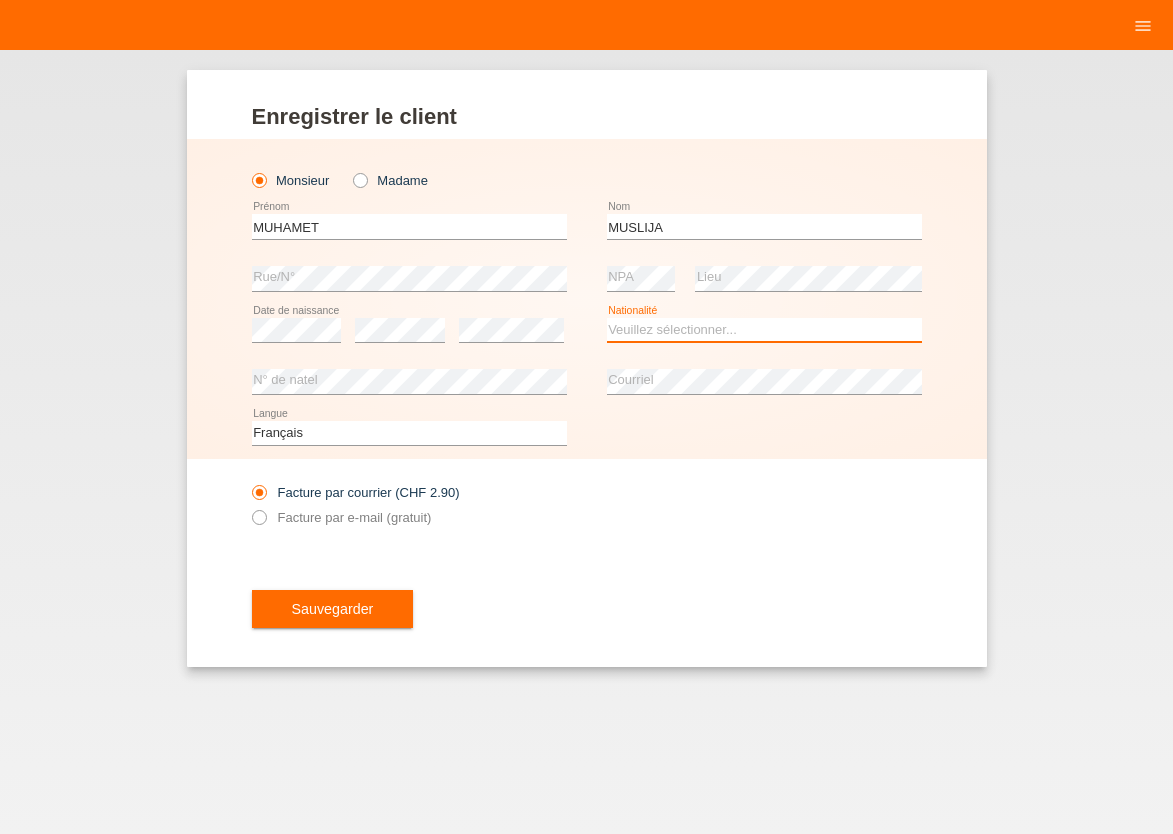 click on "Veuillez sélectionner...
[GEOGRAPHIC_DATA]
[GEOGRAPHIC_DATA]
[GEOGRAPHIC_DATA]
[GEOGRAPHIC_DATA]
------------
[GEOGRAPHIC_DATA]
[GEOGRAPHIC_DATA]
[GEOGRAPHIC_DATA]
[GEOGRAPHIC_DATA] [GEOGRAPHIC_DATA] [GEOGRAPHIC_DATA] [GEOGRAPHIC_DATA] [GEOGRAPHIC_DATA] [GEOGRAPHIC_DATA] [GEOGRAPHIC_DATA] [GEOGRAPHIC_DATA]" at bounding box center [764, 330] 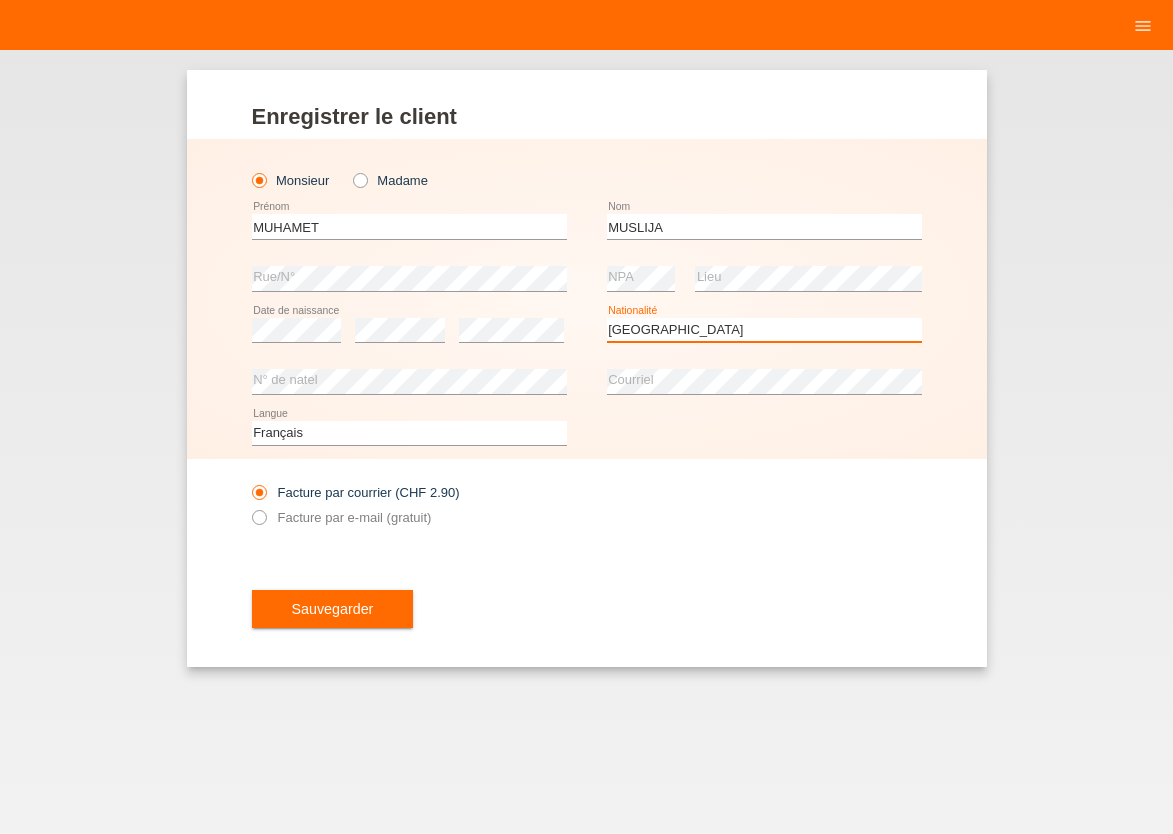 click on "[GEOGRAPHIC_DATA]" at bounding box center (0, 0) 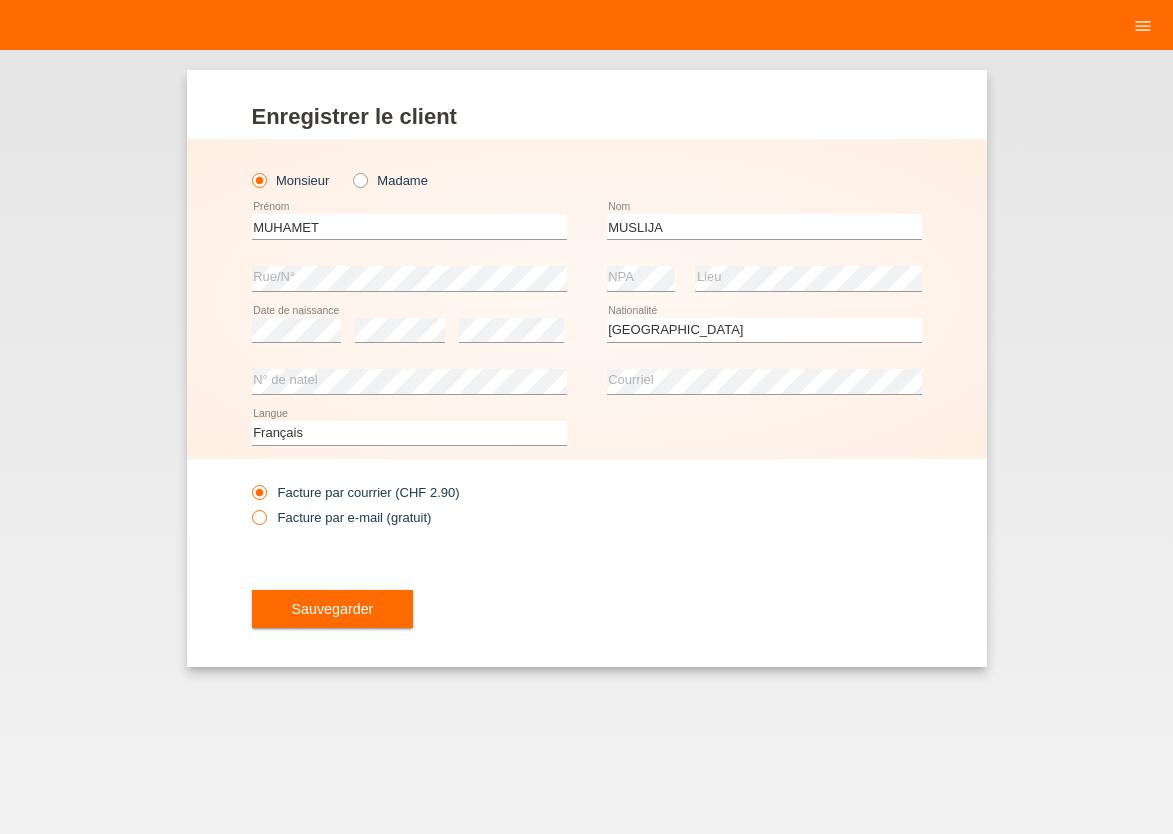 click at bounding box center [248, 507] 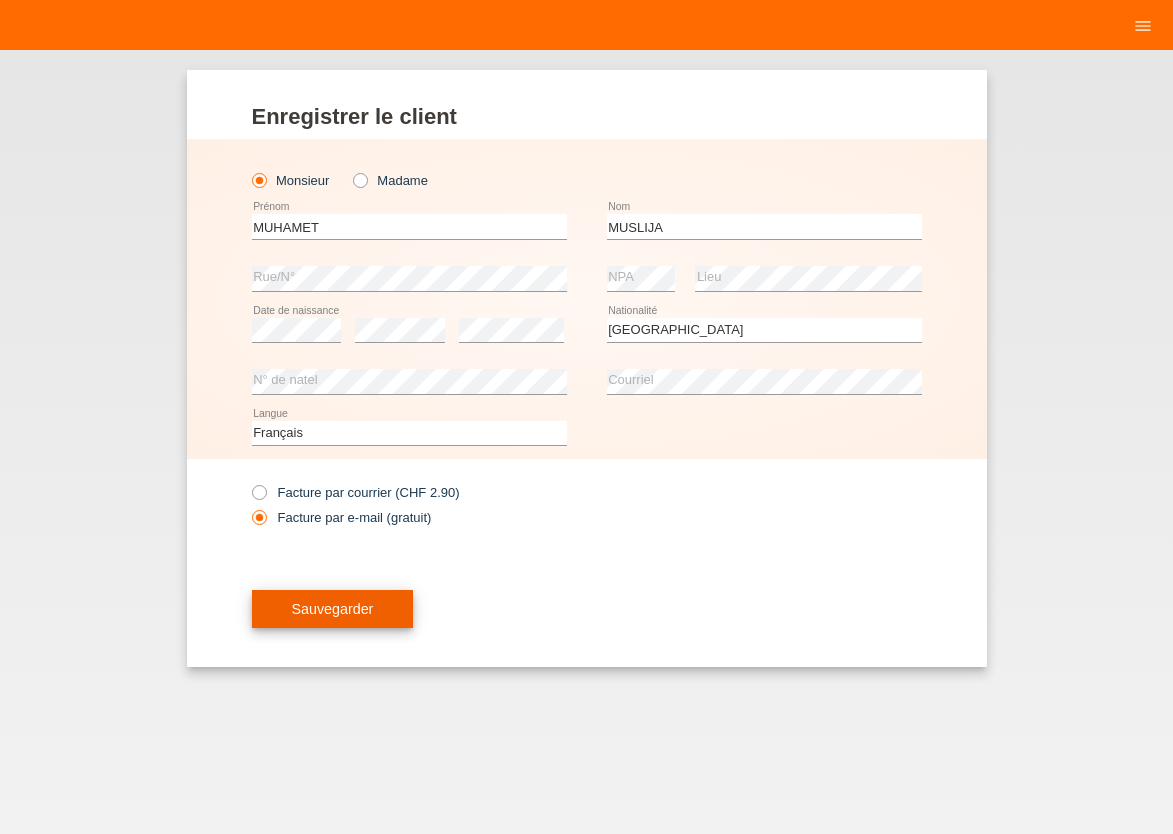 click on "Sauvegarder" at bounding box center (333, 609) 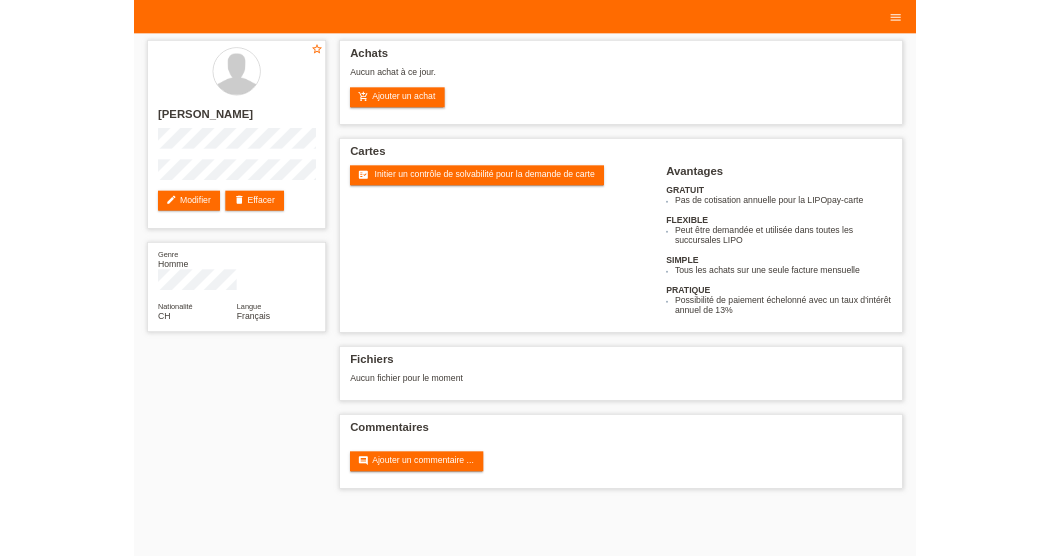 scroll, scrollTop: 0, scrollLeft: 0, axis: both 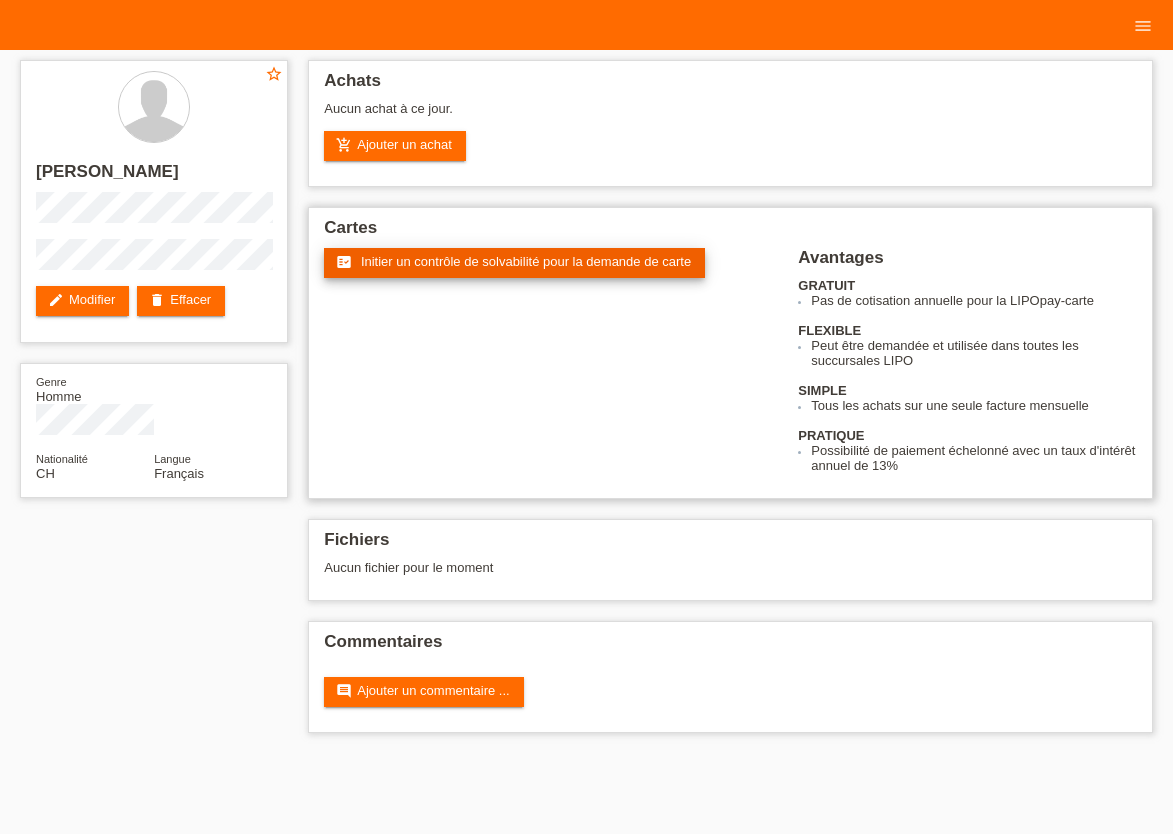click on "Initier un contrôle de solvabilité pour la demande de carte" at bounding box center (526, 261) 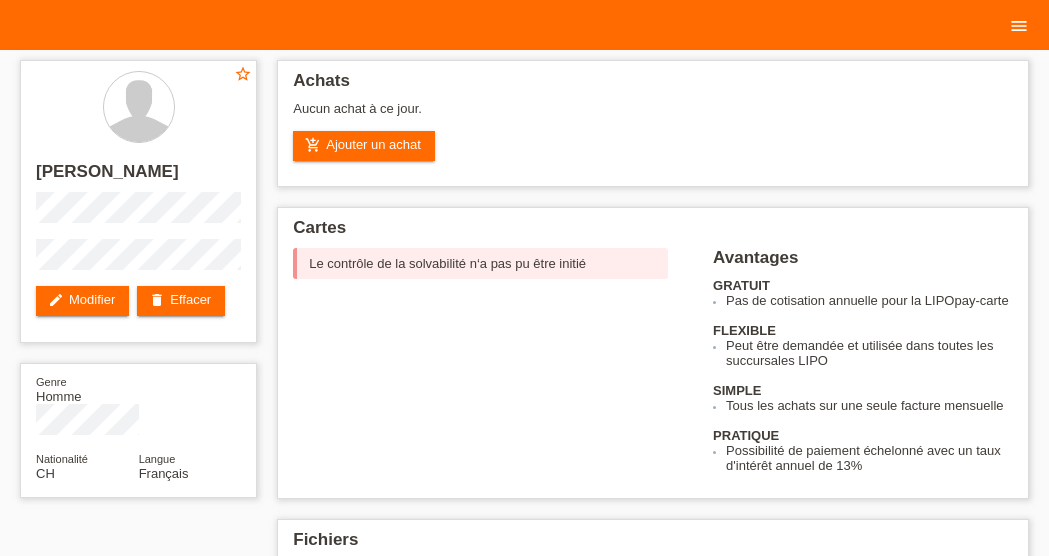 click on "menu" at bounding box center [1019, 26] 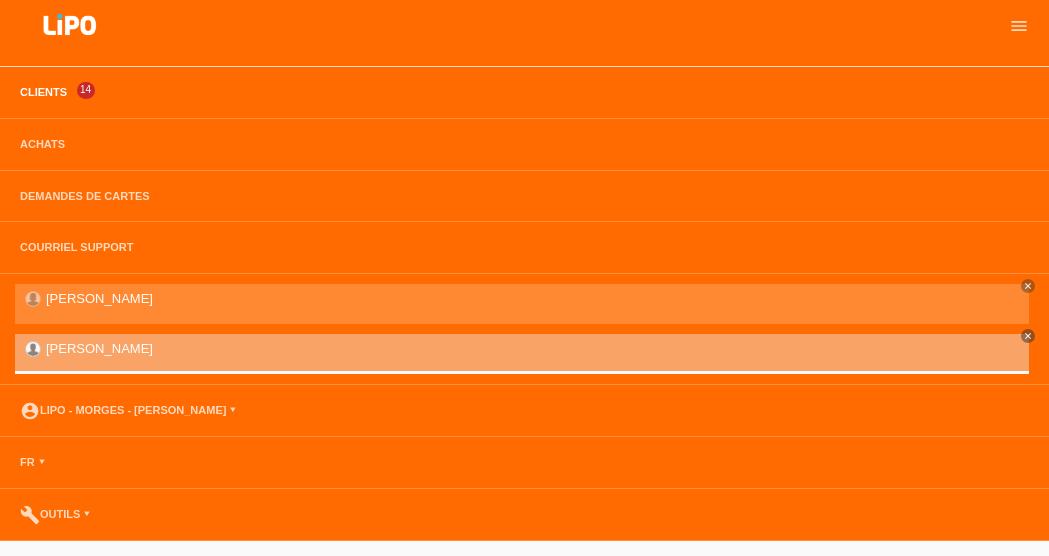 click on "Clients" at bounding box center (43, 92) 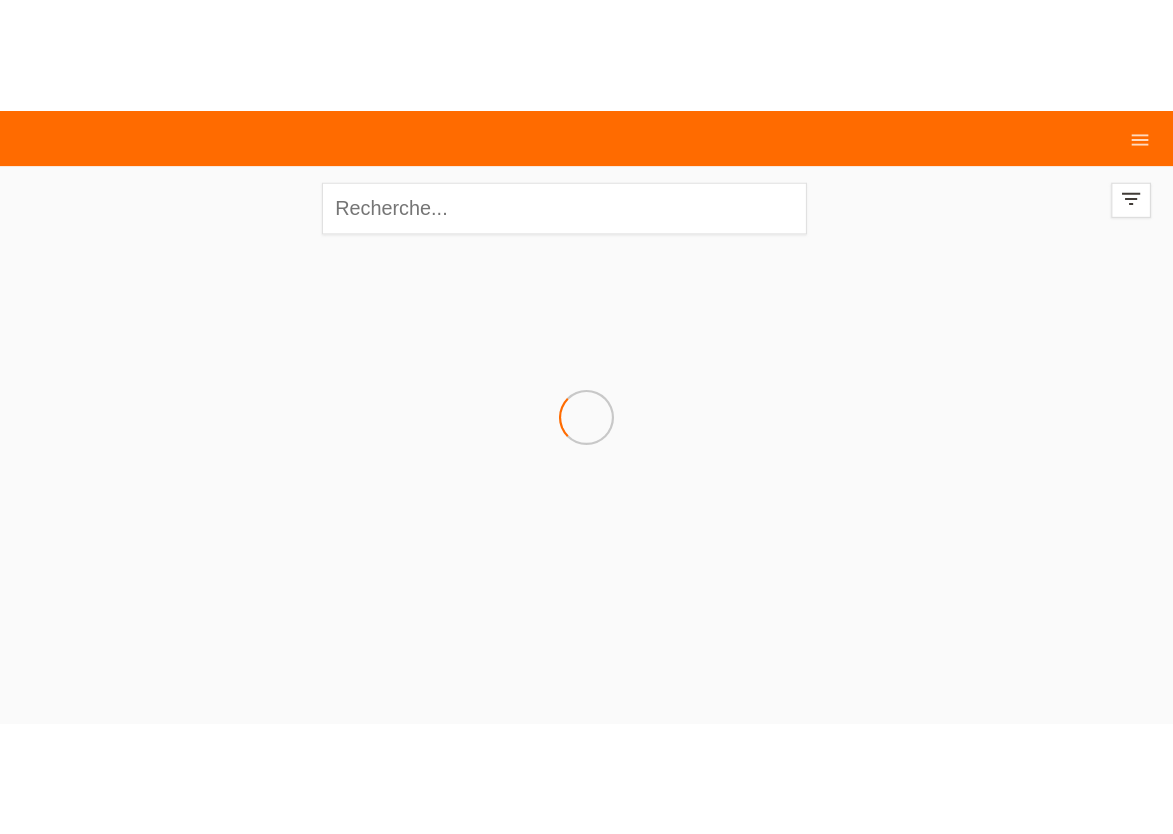 scroll, scrollTop: 0, scrollLeft: 0, axis: both 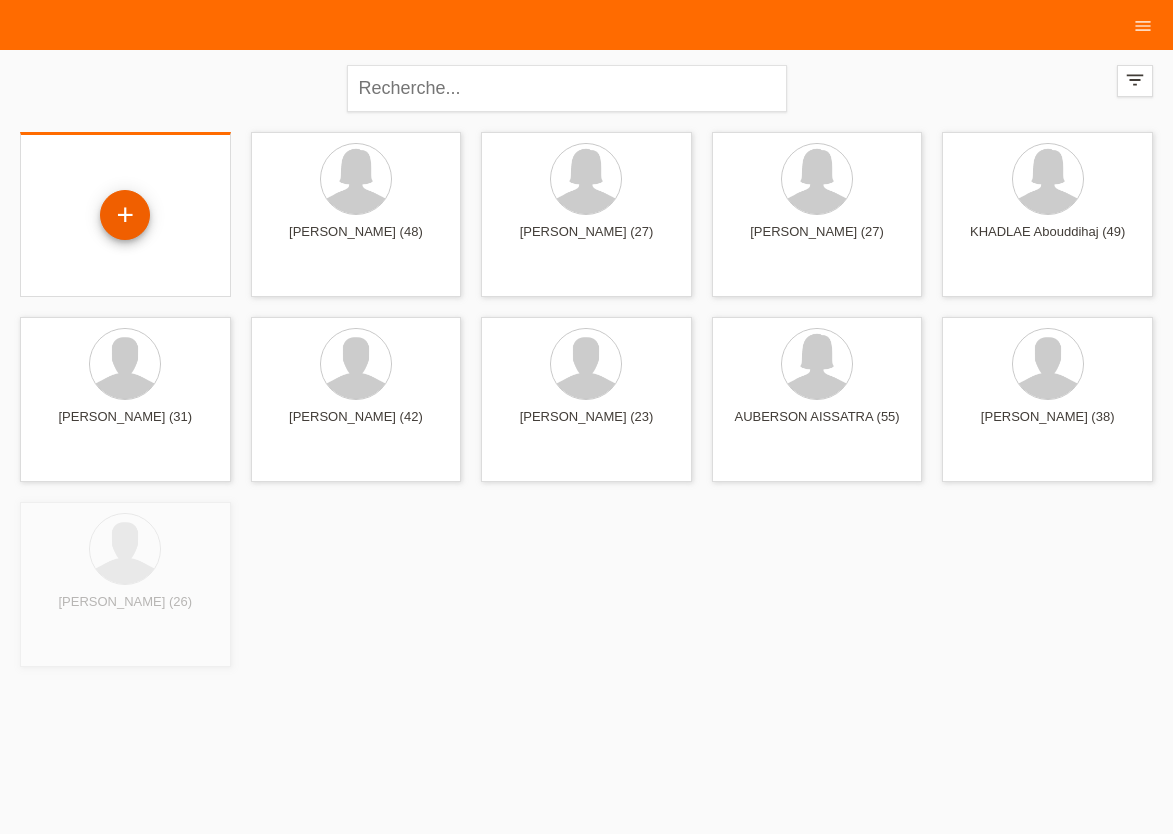 click on "+" at bounding box center (125, 215) 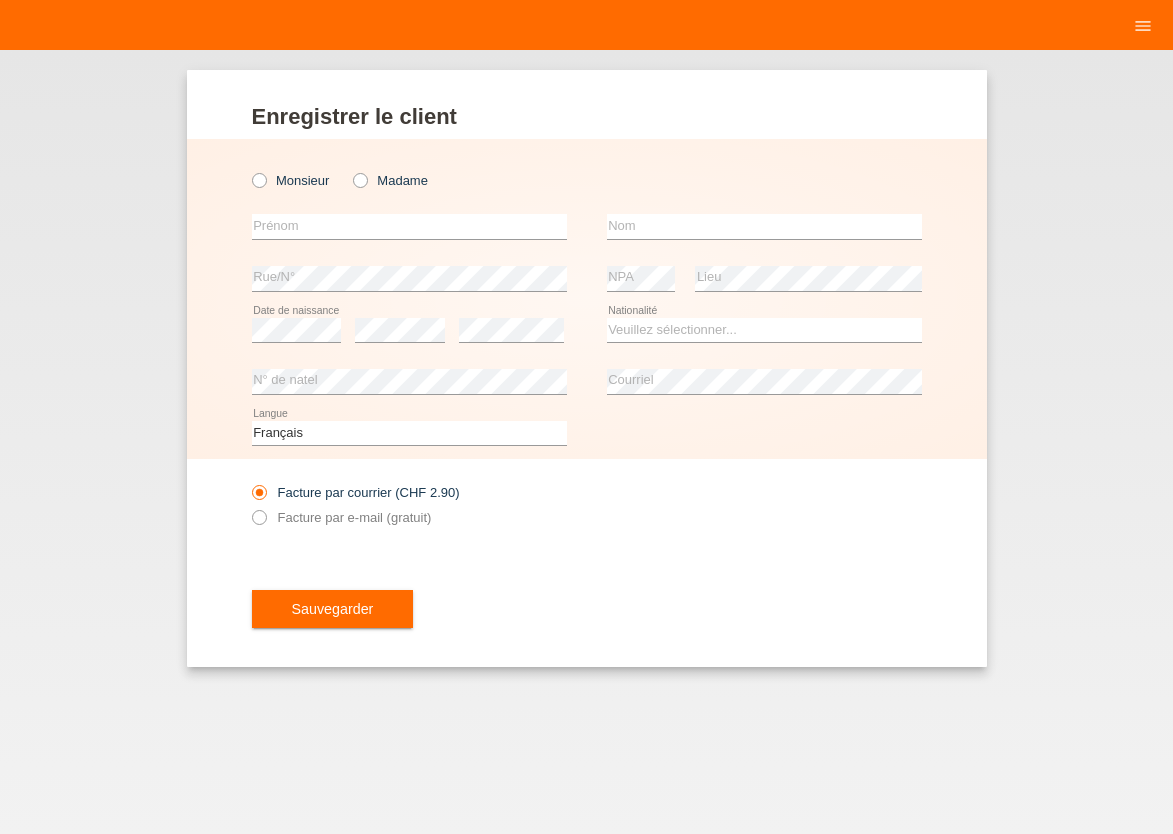 scroll, scrollTop: 0, scrollLeft: 0, axis: both 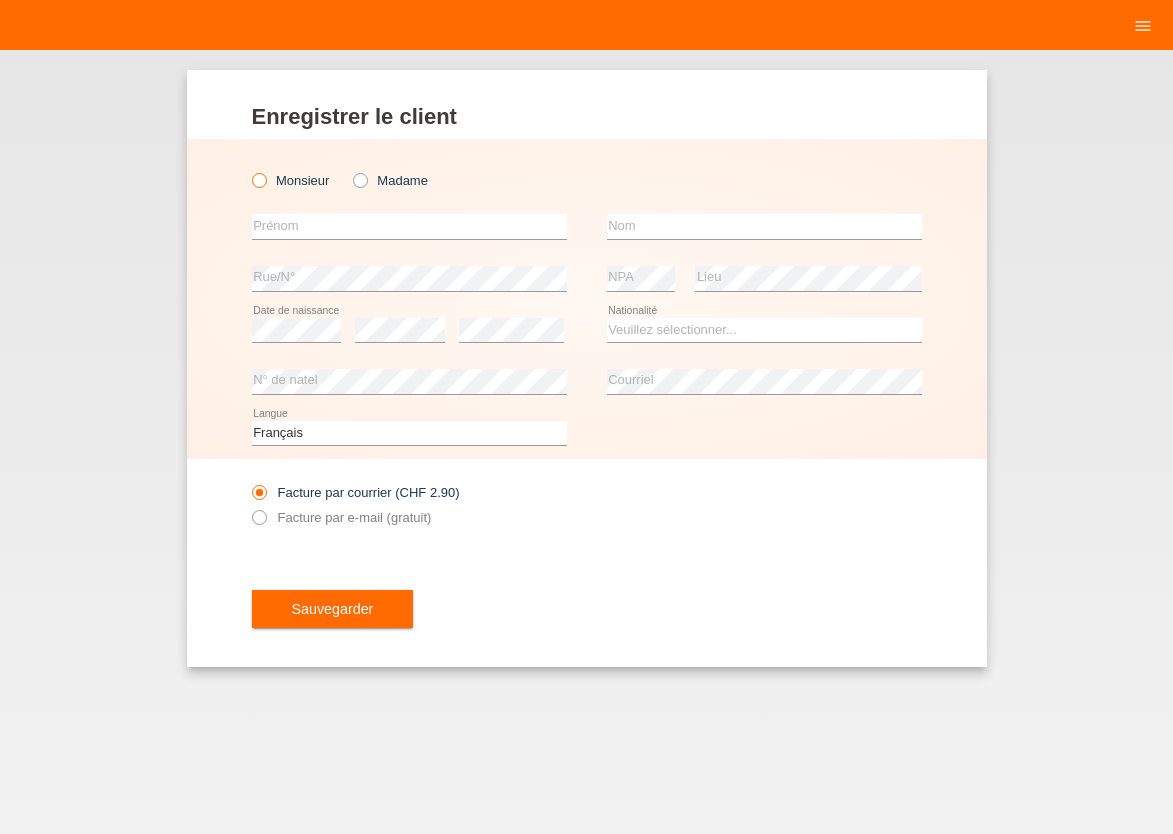 click at bounding box center (248, 170) 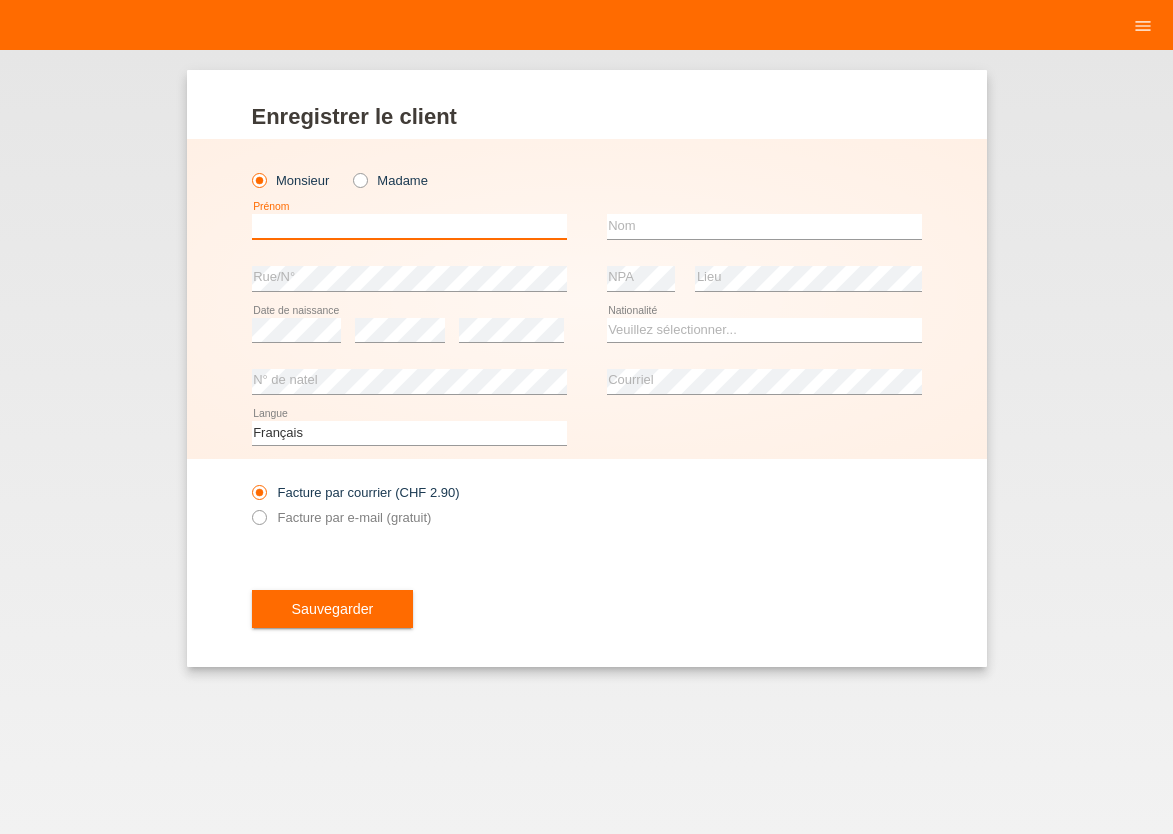 click at bounding box center (409, 226) 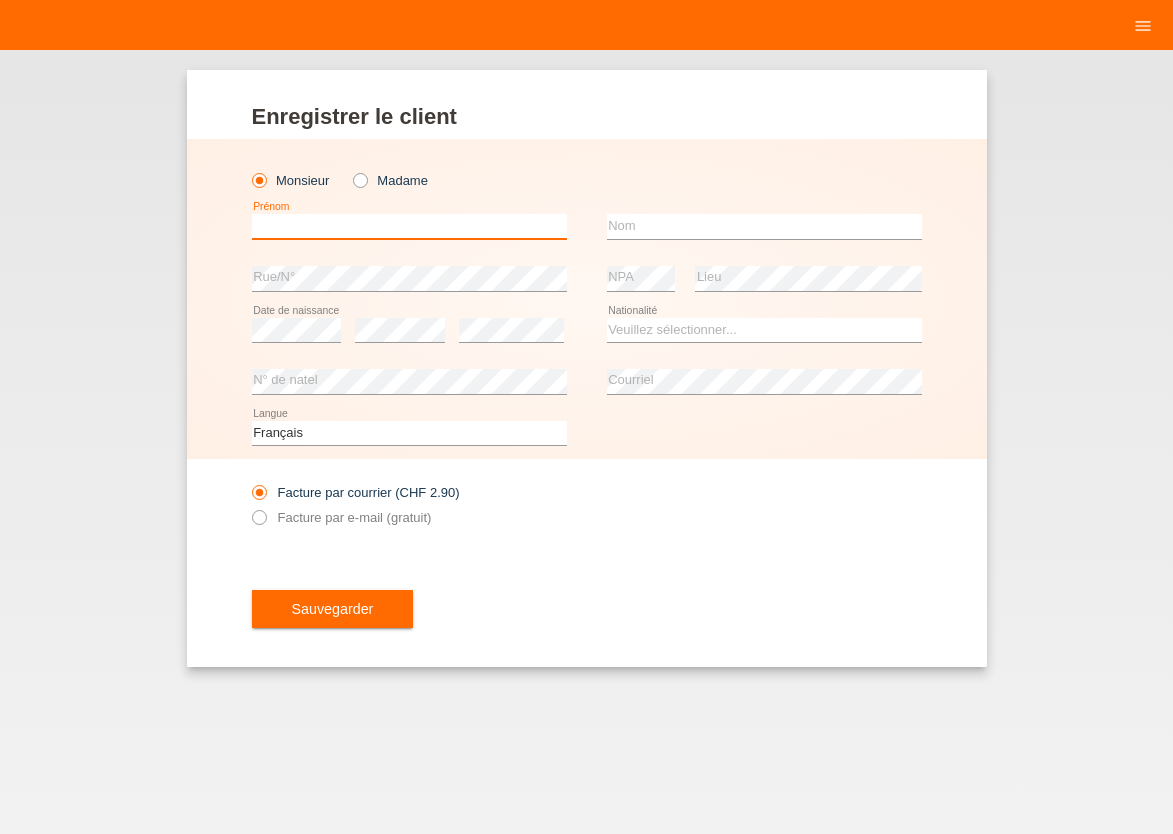 type on "e" 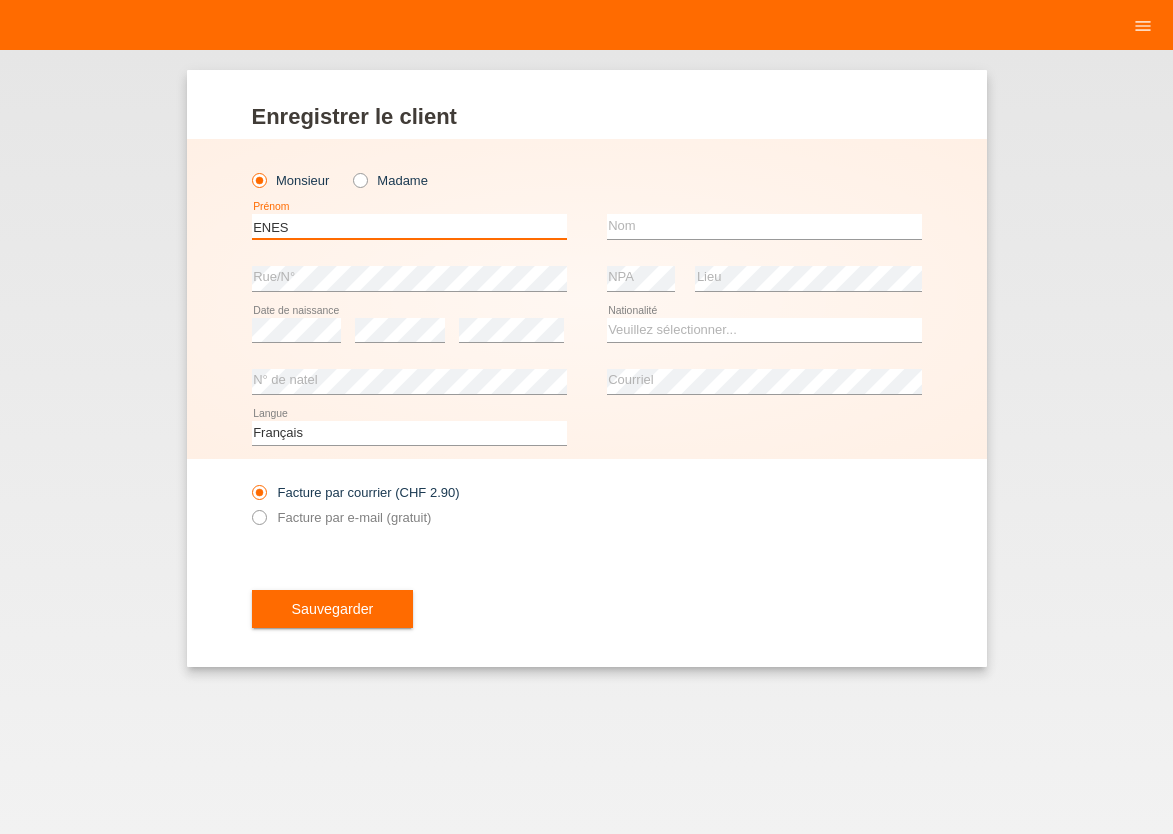 type on "ENES" 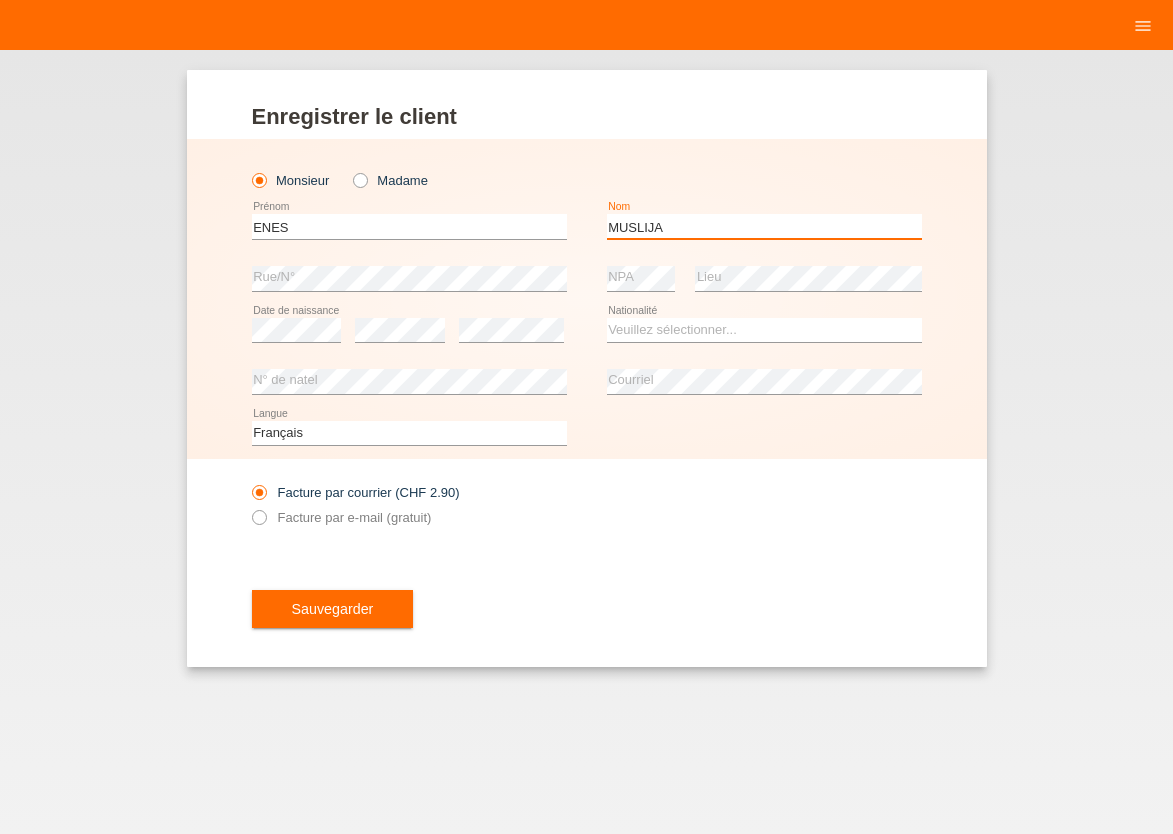 type on "MUSLIJA" 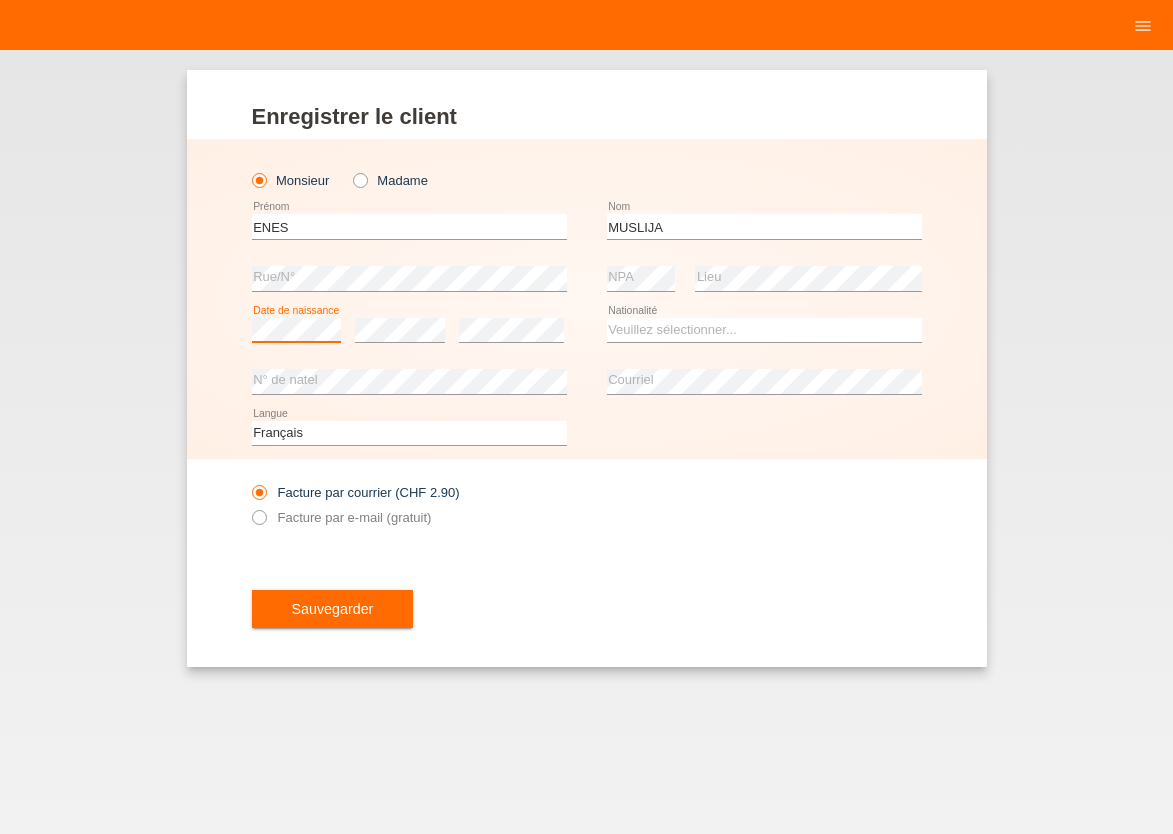 scroll, scrollTop: 0, scrollLeft: 0, axis: both 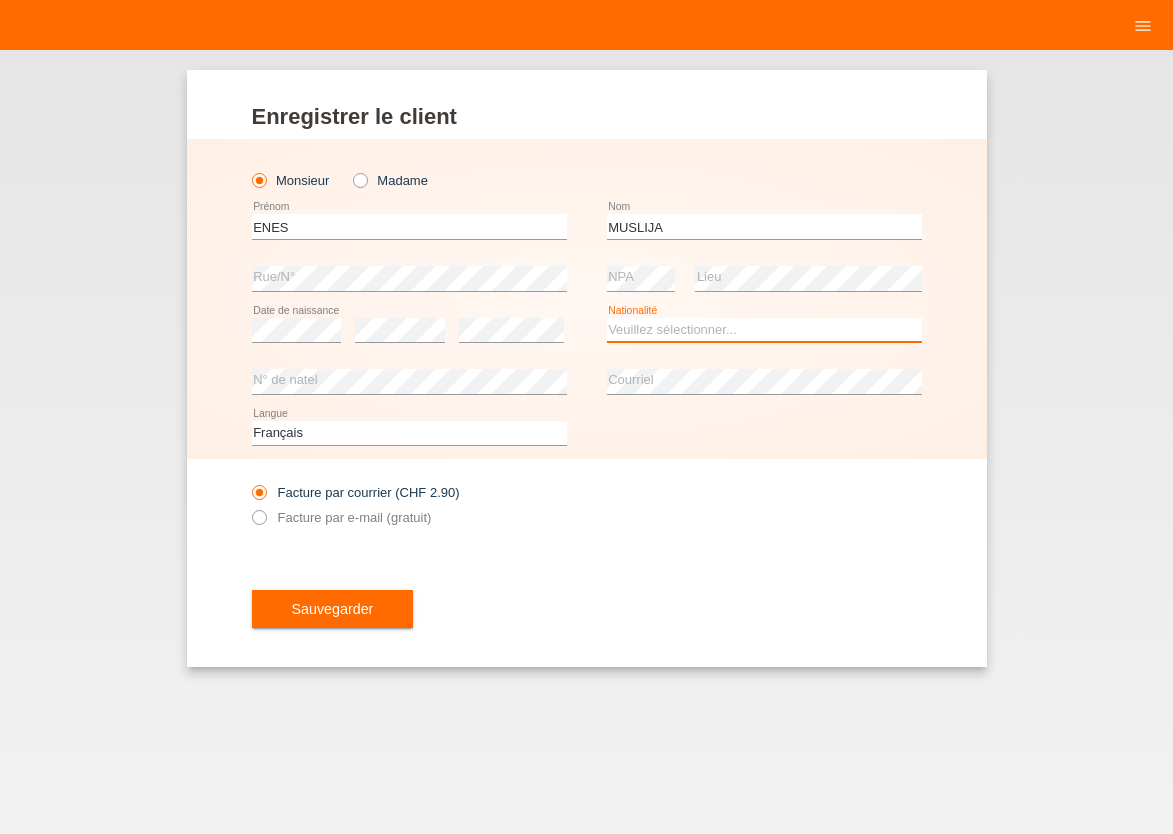 click on "Veuillez sélectionner...
[GEOGRAPHIC_DATA]
[GEOGRAPHIC_DATA]
[GEOGRAPHIC_DATA]
[GEOGRAPHIC_DATA]
------------
[GEOGRAPHIC_DATA]
[GEOGRAPHIC_DATA]
[GEOGRAPHIC_DATA]
[GEOGRAPHIC_DATA] [GEOGRAPHIC_DATA] [GEOGRAPHIC_DATA] [GEOGRAPHIC_DATA] [GEOGRAPHIC_DATA] [GEOGRAPHIC_DATA] [GEOGRAPHIC_DATA] [GEOGRAPHIC_DATA]" at bounding box center (764, 330) 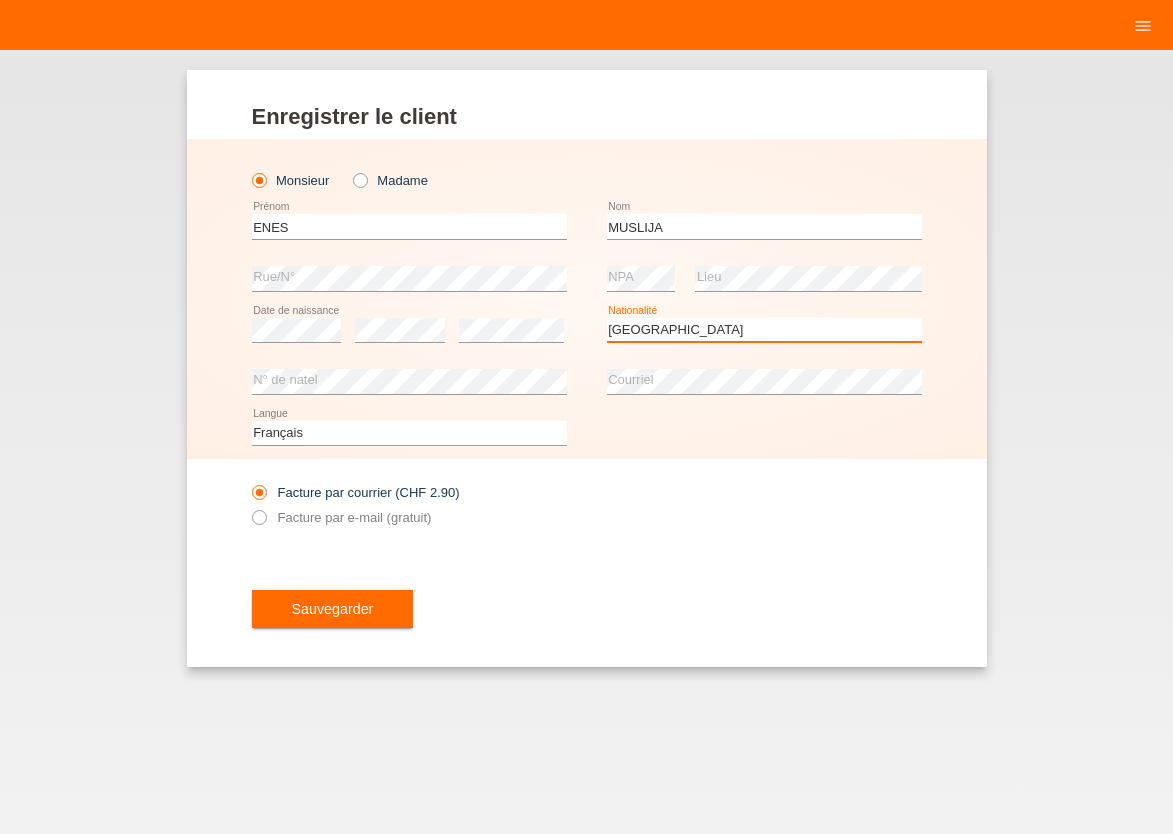 click on "[GEOGRAPHIC_DATA]" at bounding box center (0, 0) 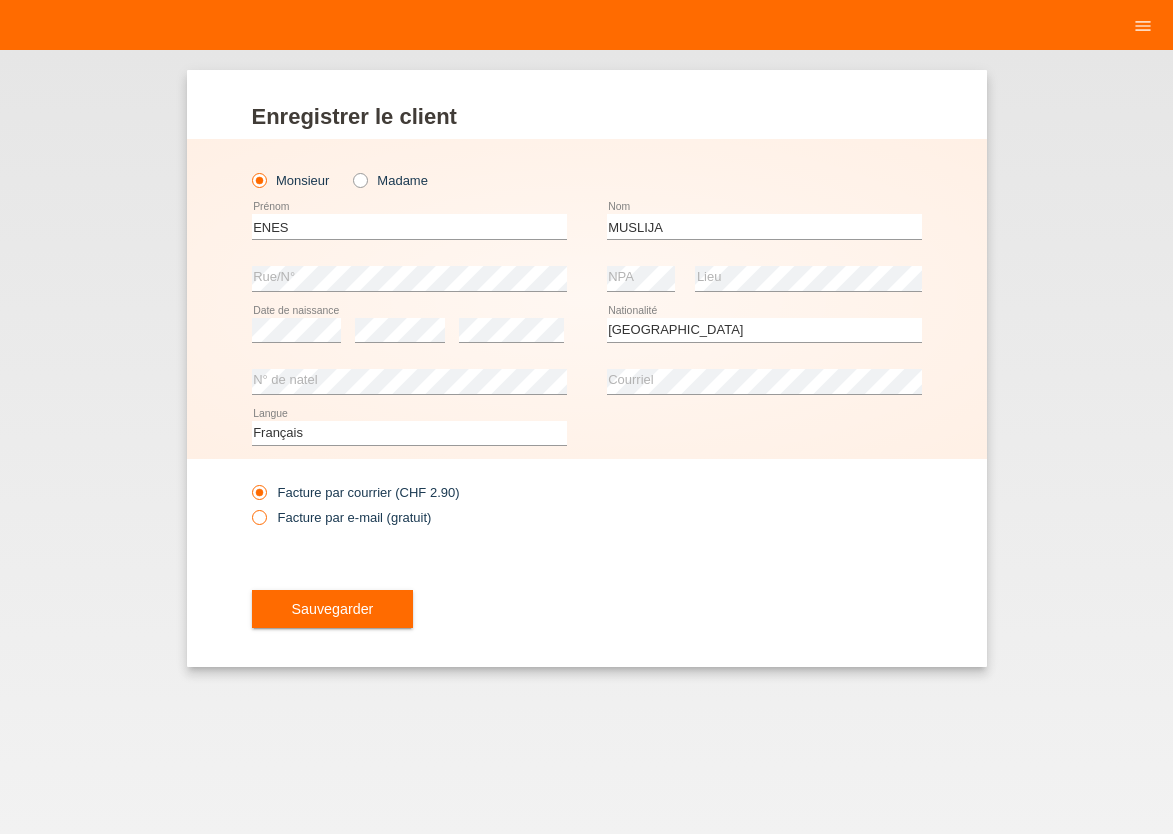 click at bounding box center (248, 507) 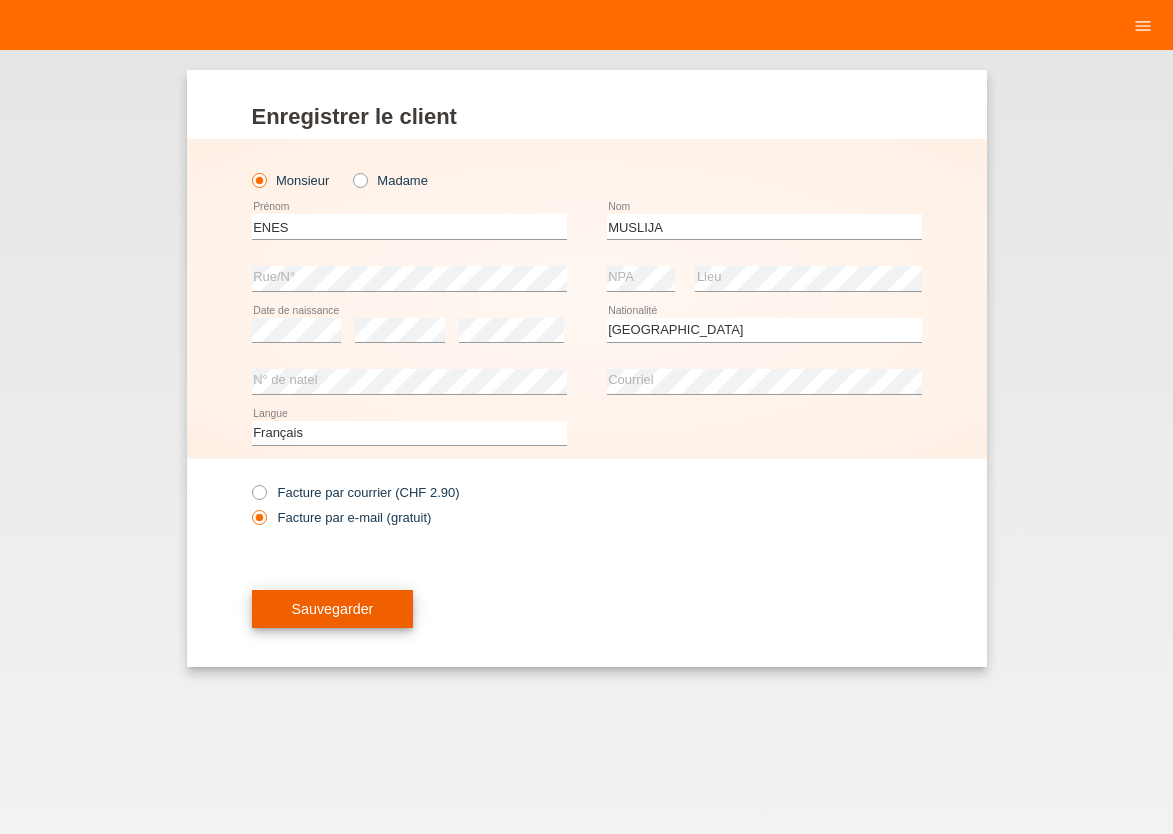 click on "Sauvegarder" at bounding box center [333, 609] 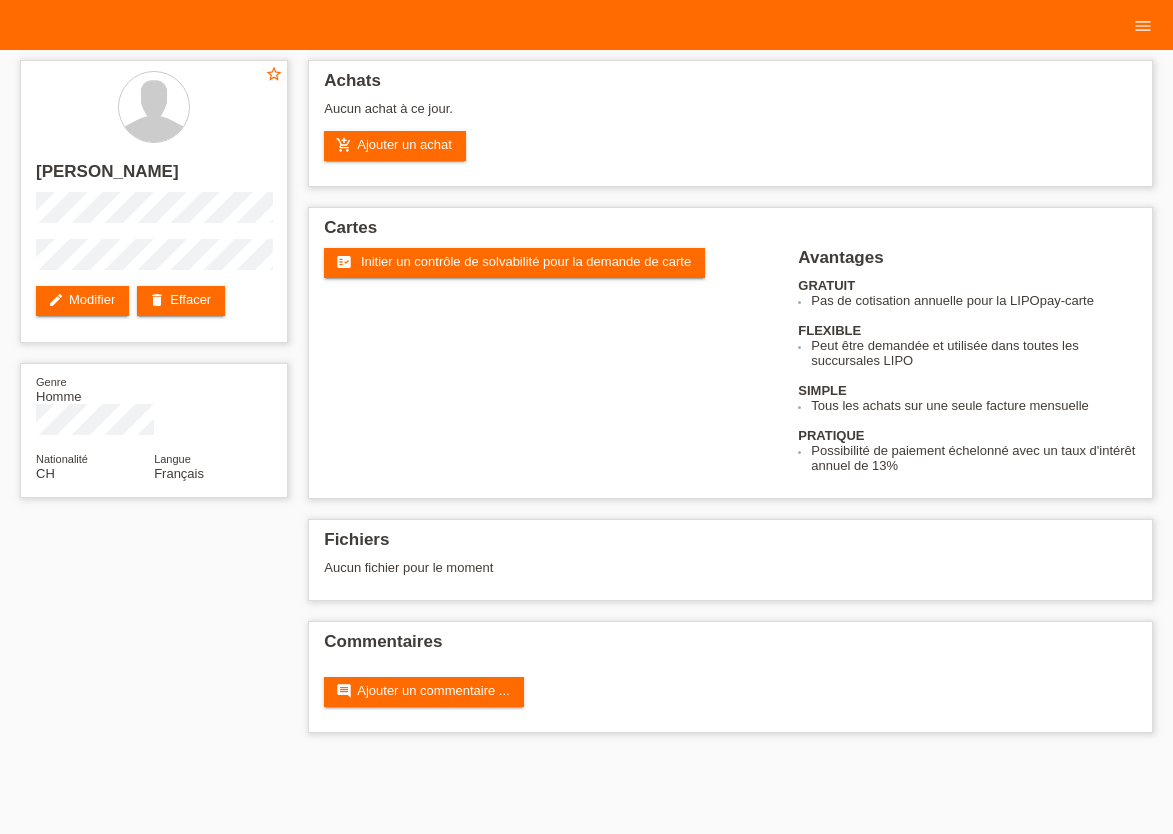 scroll, scrollTop: 0, scrollLeft: 0, axis: both 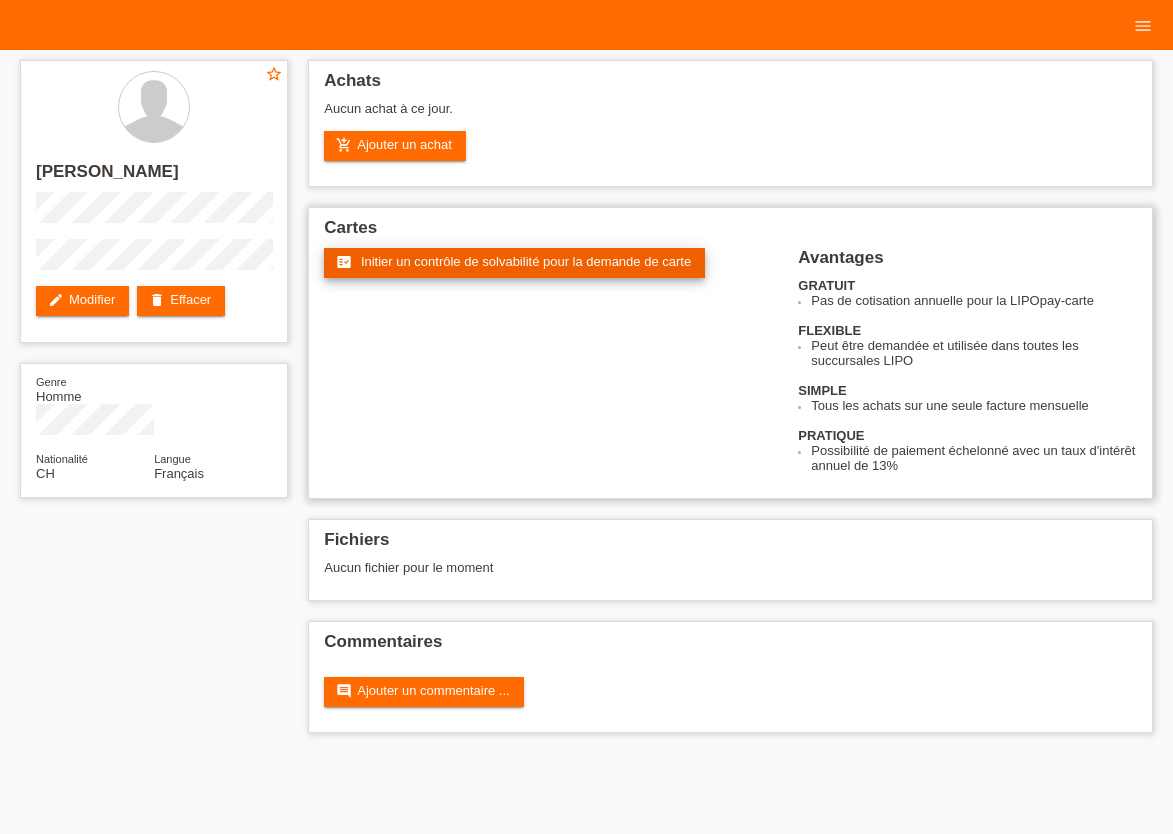 click on "Initier un contrôle de solvabilité pour la demande de carte" at bounding box center (526, 261) 